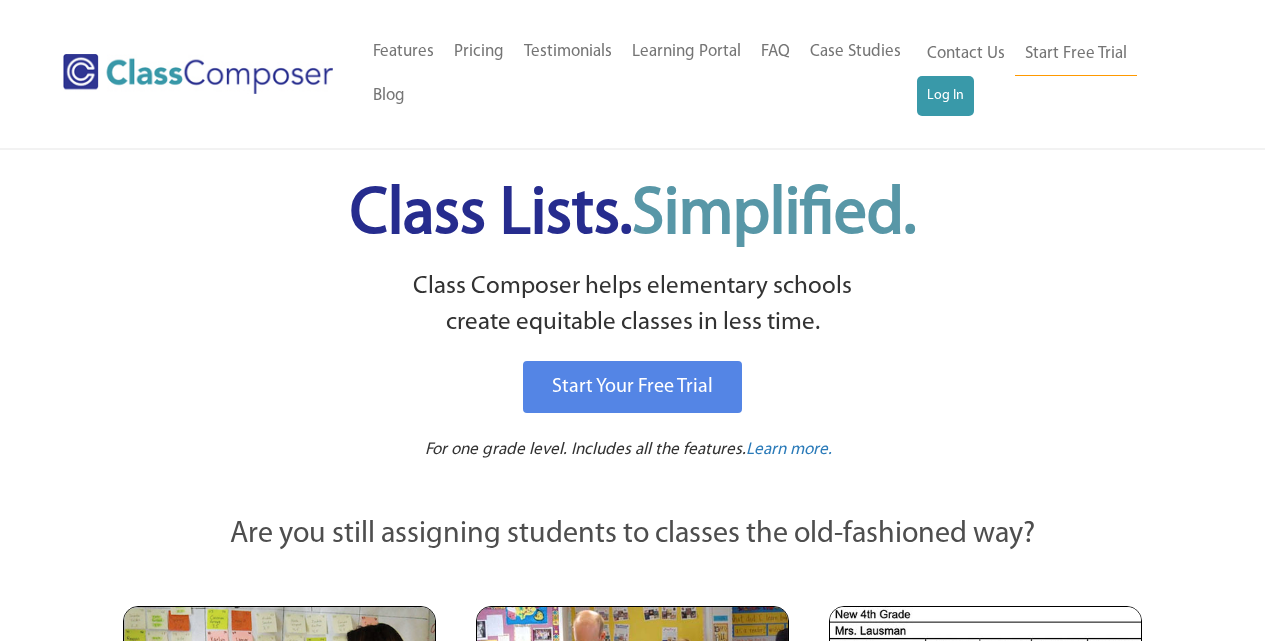 scroll, scrollTop: 0, scrollLeft: 0, axis: both 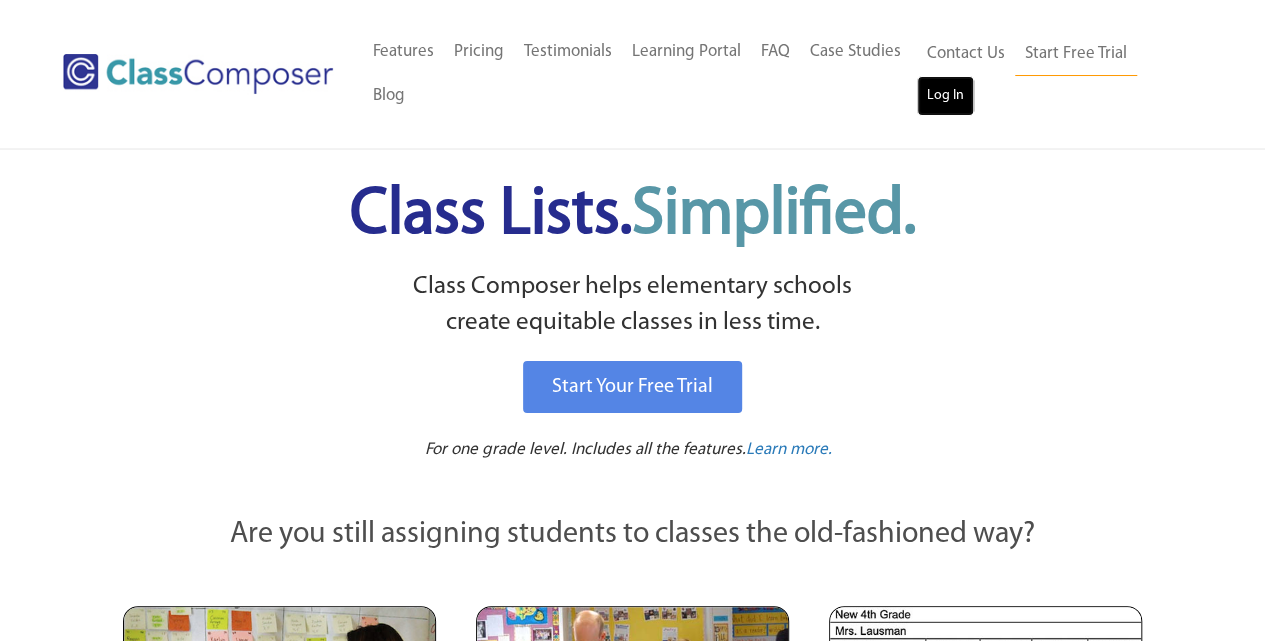 click on "Log In" at bounding box center (945, 96) 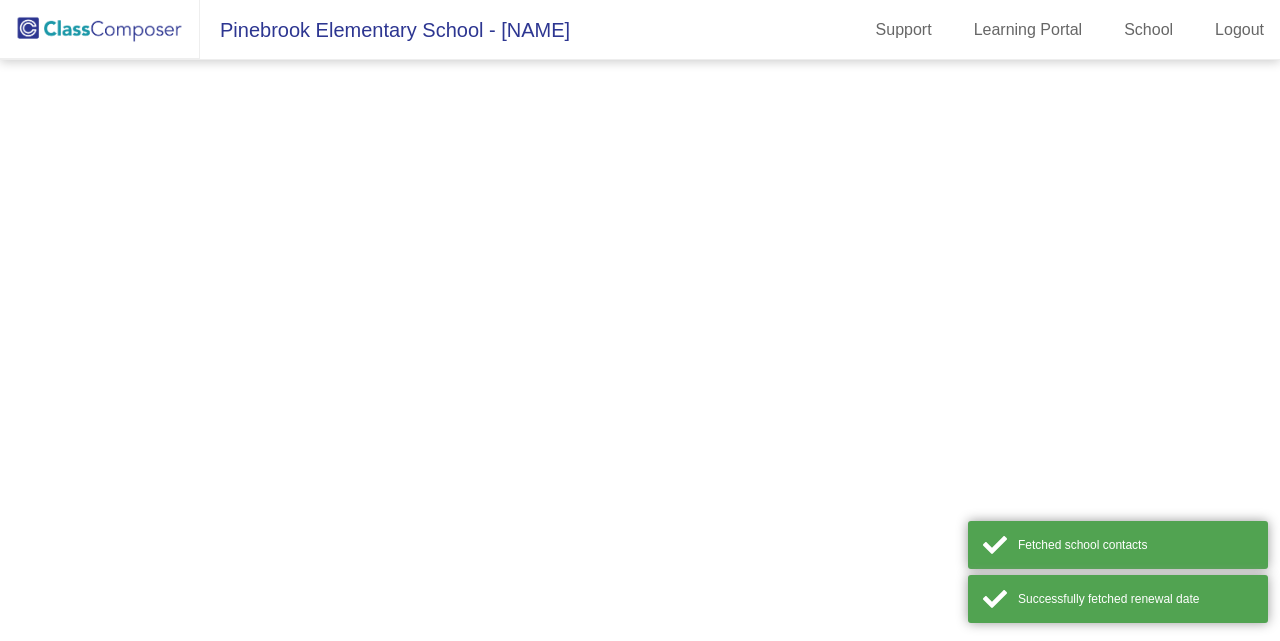 scroll, scrollTop: 0, scrollLeft: 0, axis: both 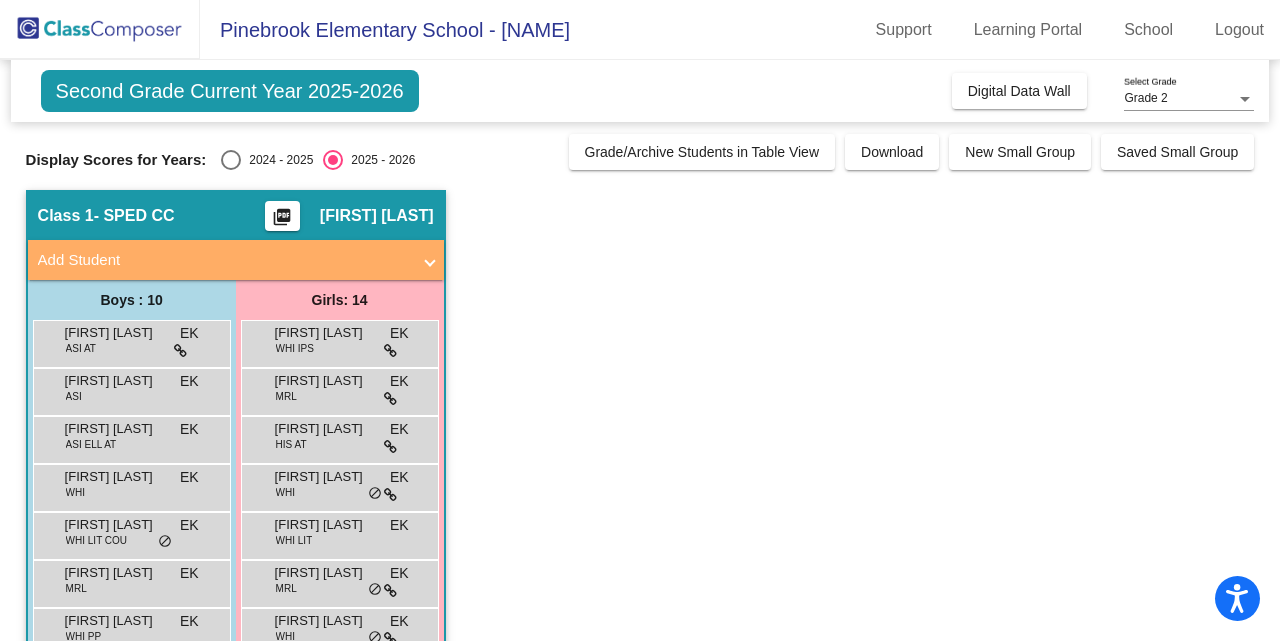 click at bounding box center (231, 160) 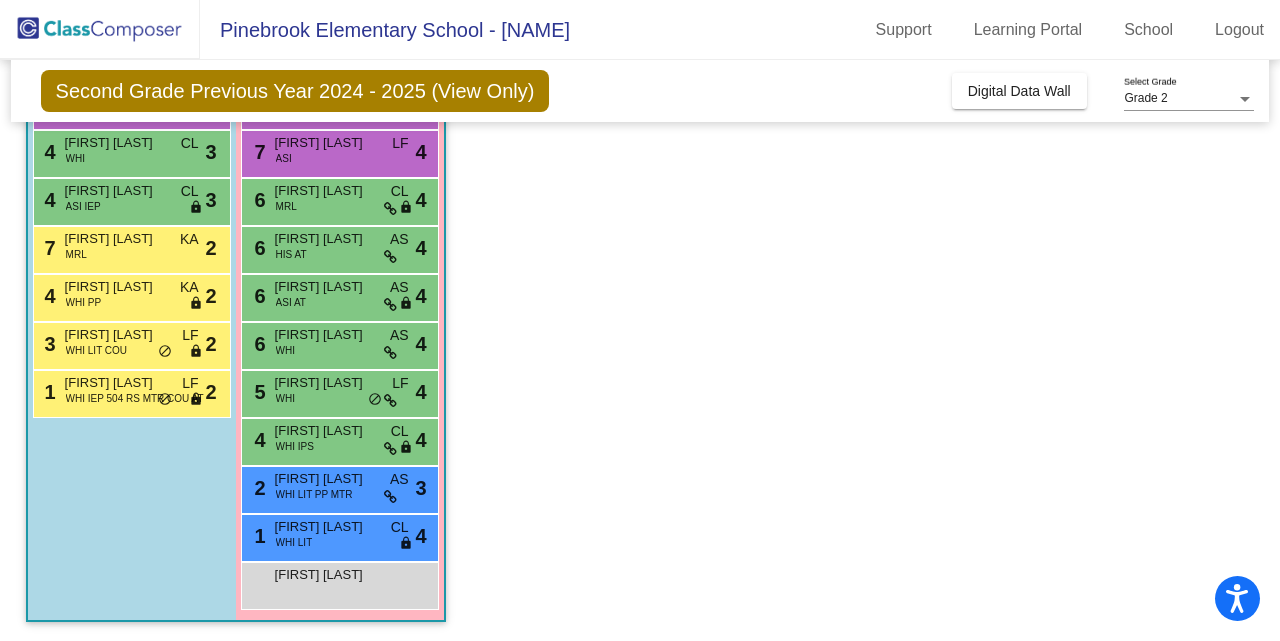 scroll, scrollTop: 381, scrollLeft: 0, axis: vertical 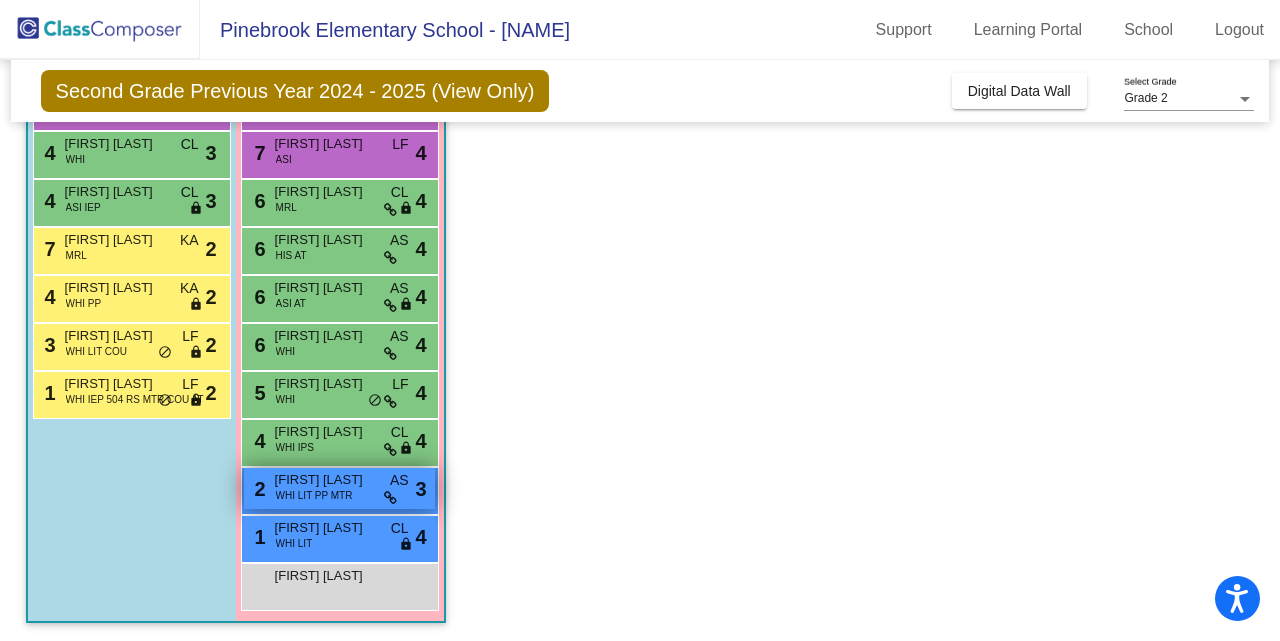 click on "WHI LIT PP MTR" at bounding box center (314, 495) 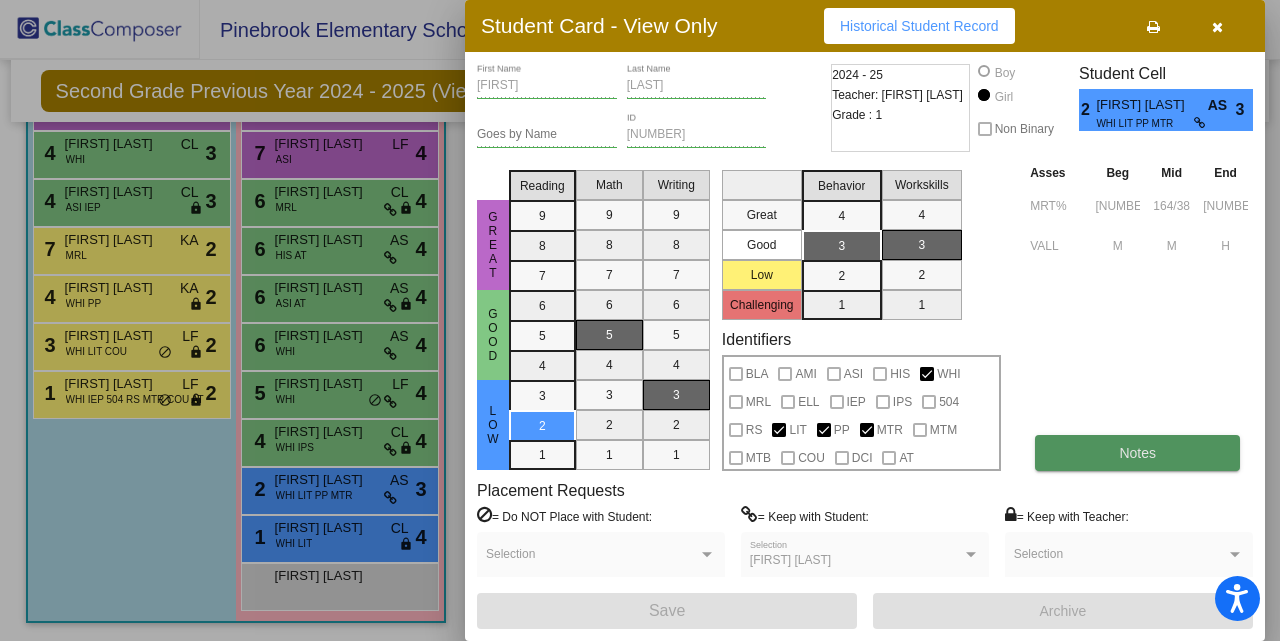 click on "Notes" at bounding box center [1137, 453] 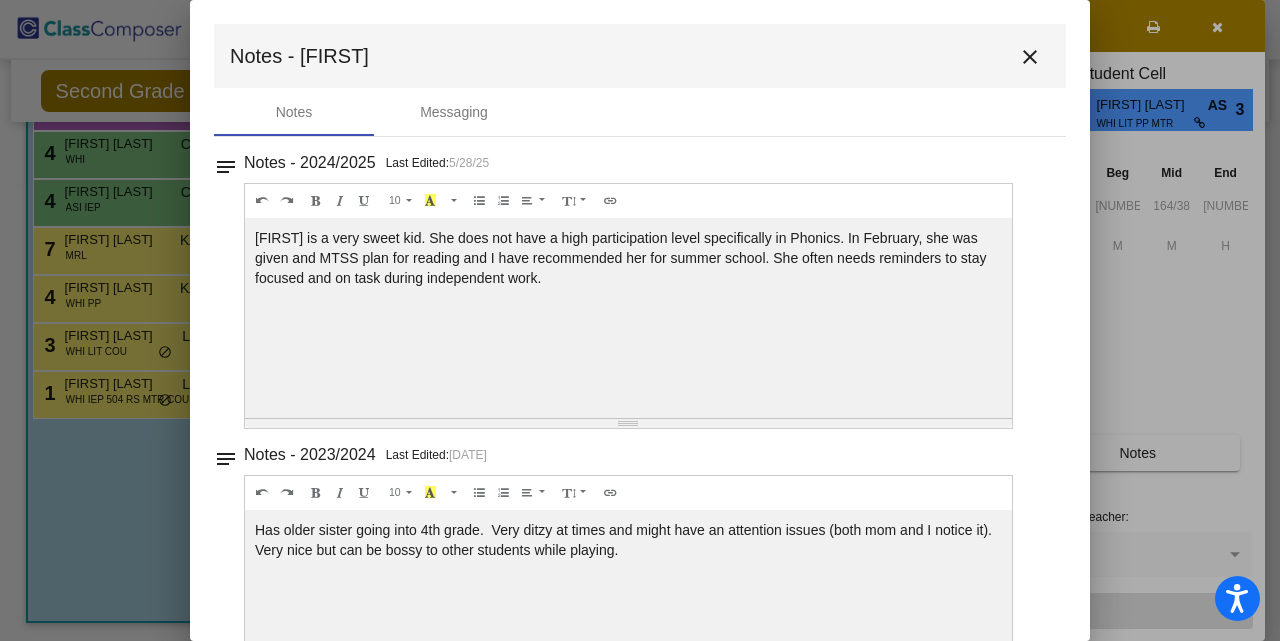 click on "close" at bounding box center (1030, 57) 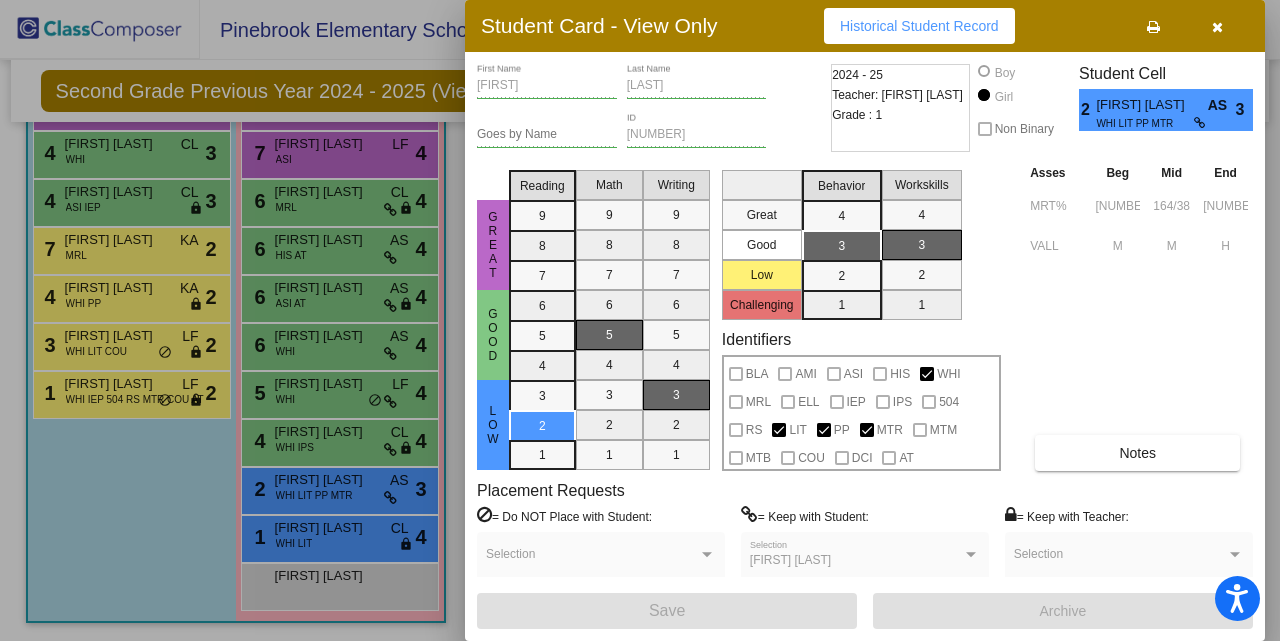click at bounding box center [640, 320] 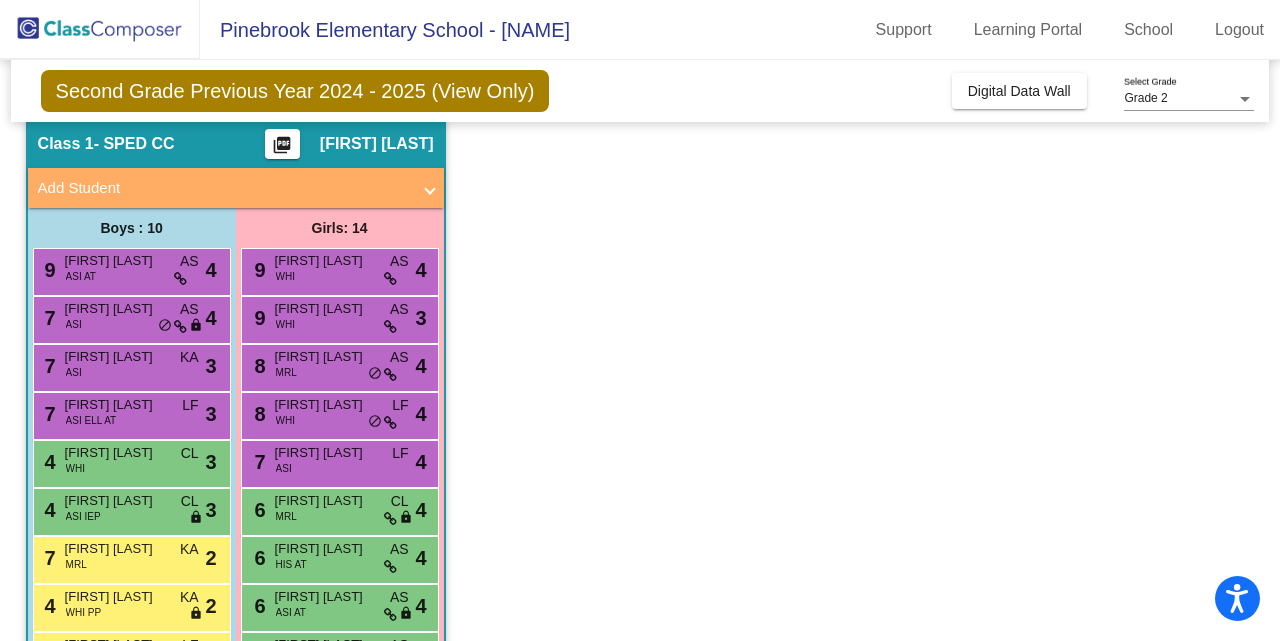 scroll, scrollTop: 71, scrollLeft: 0, axis: vertical 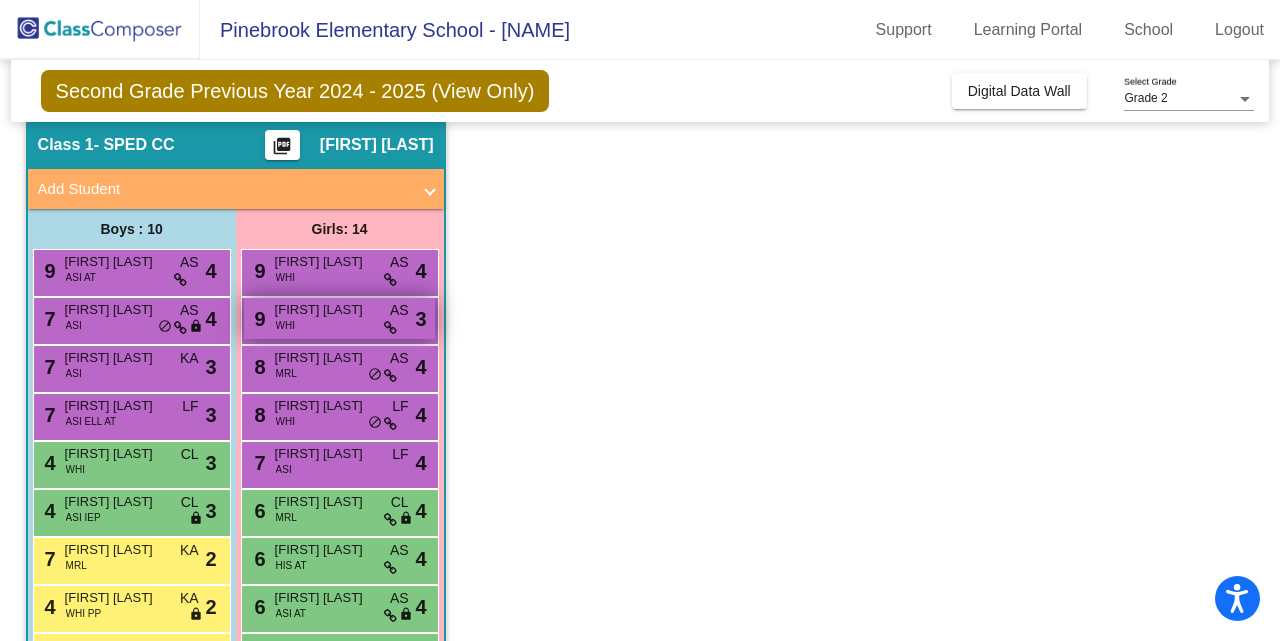 click on "9 Sarah Beacher WHI AS lock do_not_disturb_alt 3" at bounding box center [339, 318] 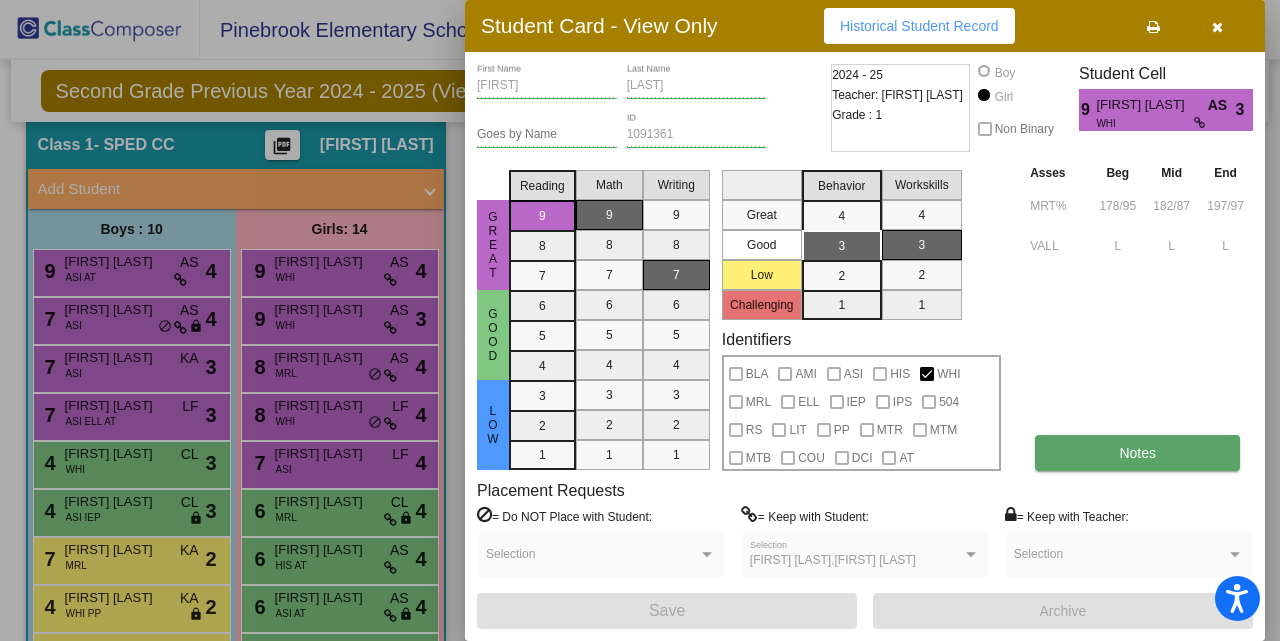 click on "Notes" at bounding box center (1137, 453) 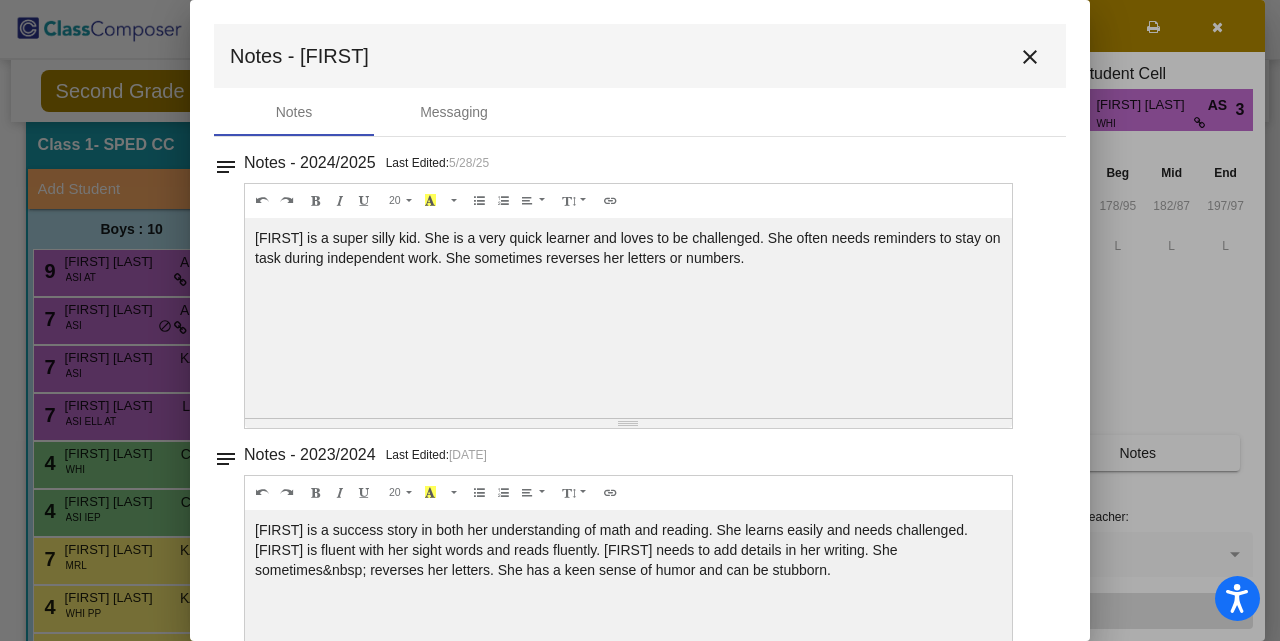 click on "close" at bounding box center [1030, 56] 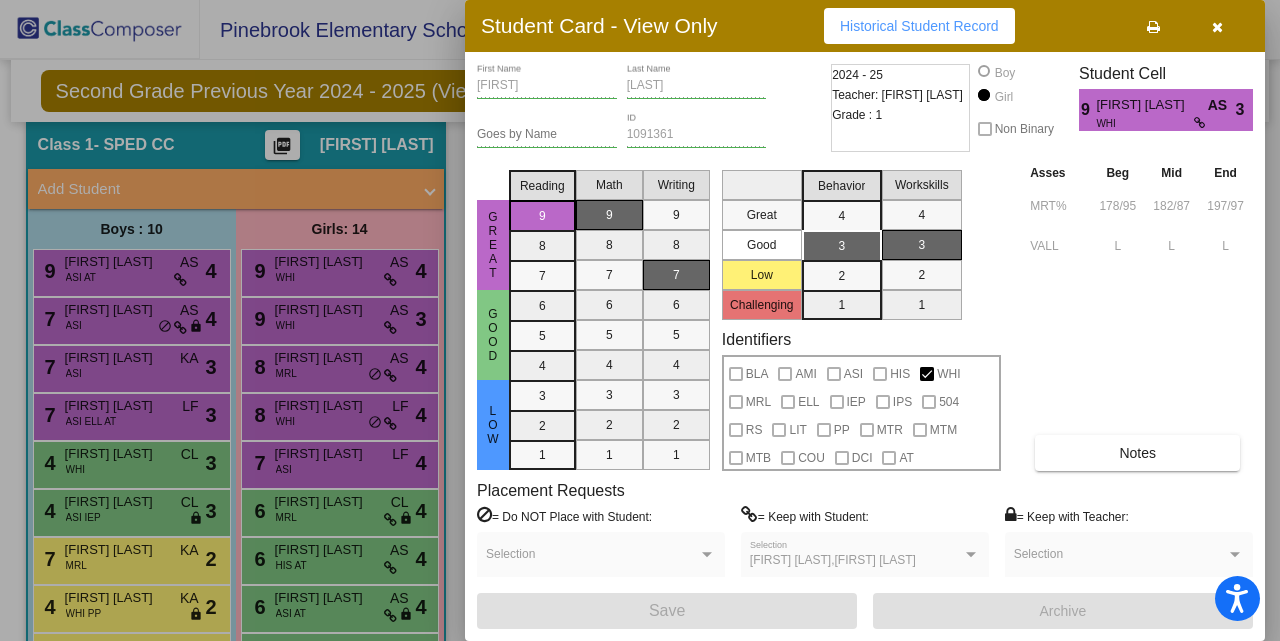 click at bounding box center [640, 320] 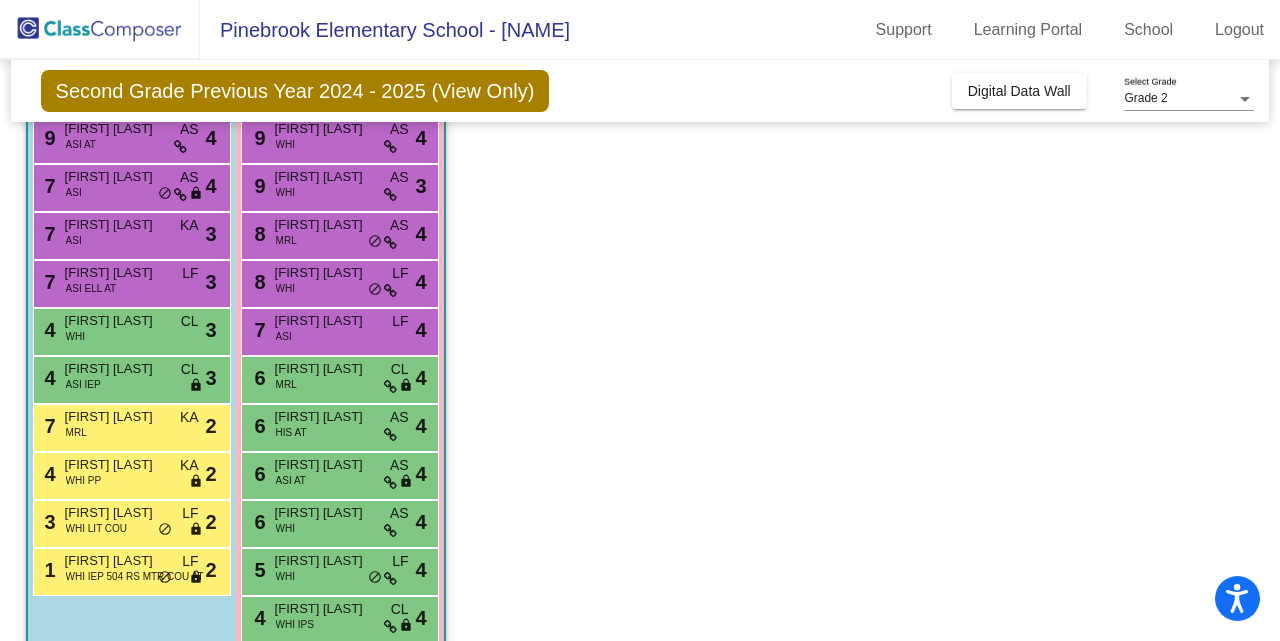scroll, scrollTop: 206, scrollLeft: 0, axis: vertical 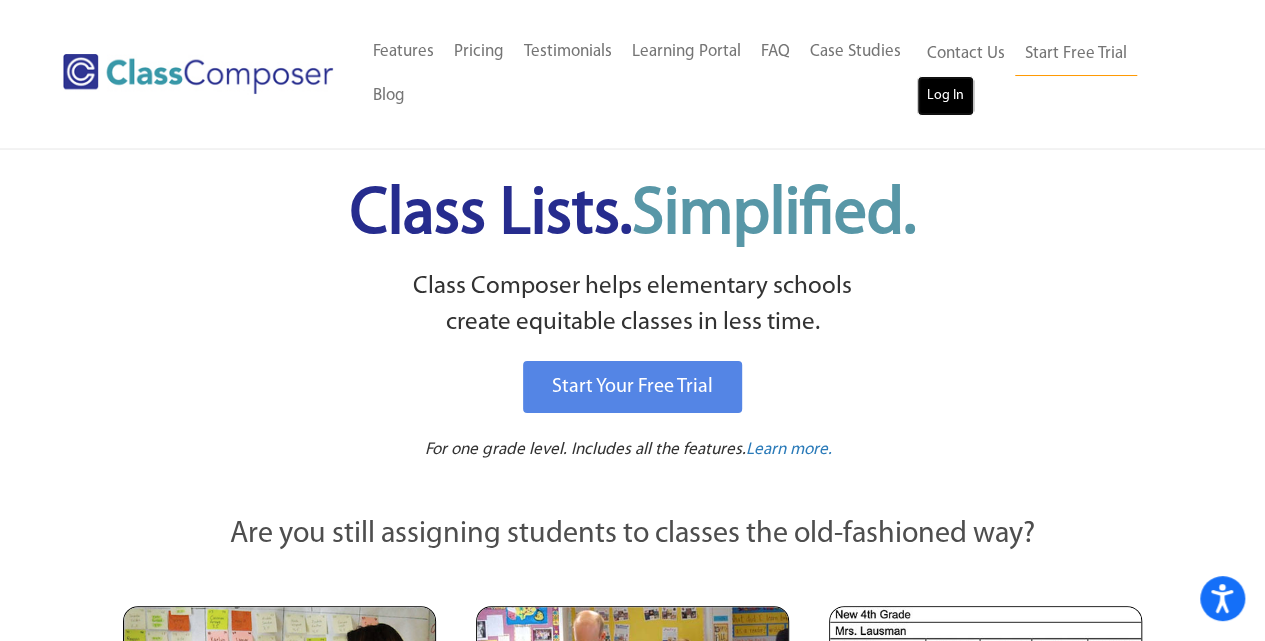 click on "Log In" at bounding box center (945, 96) 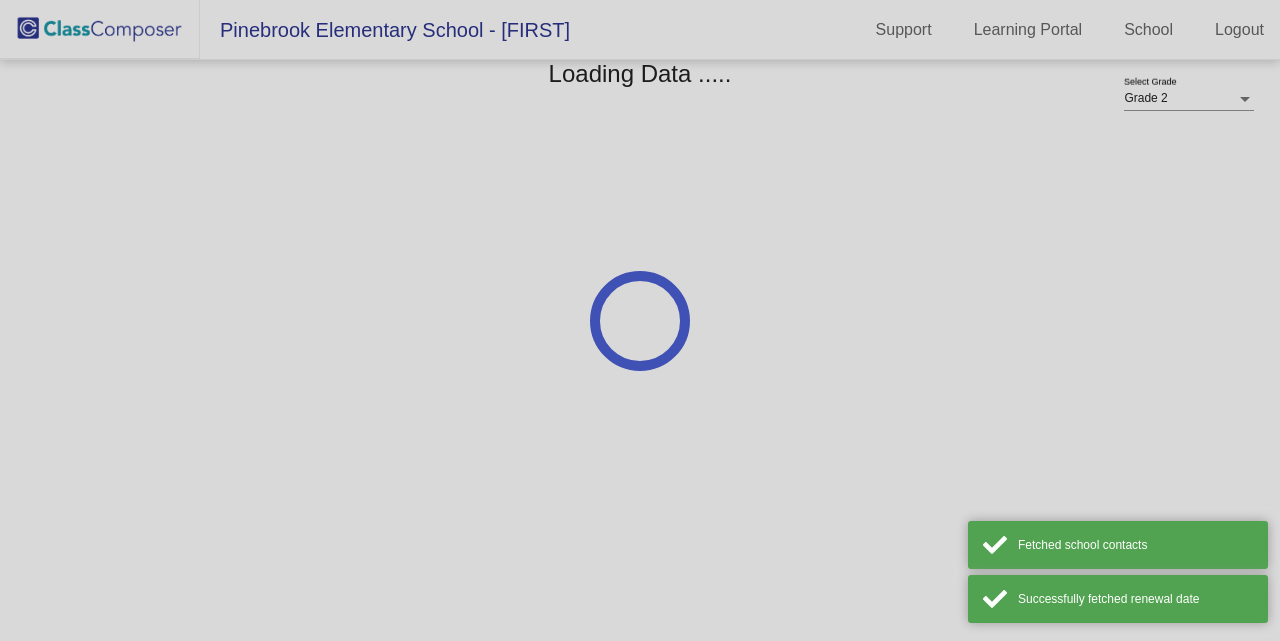 scroll, scrollTop: 0, scrollLeft: 0, axis: both 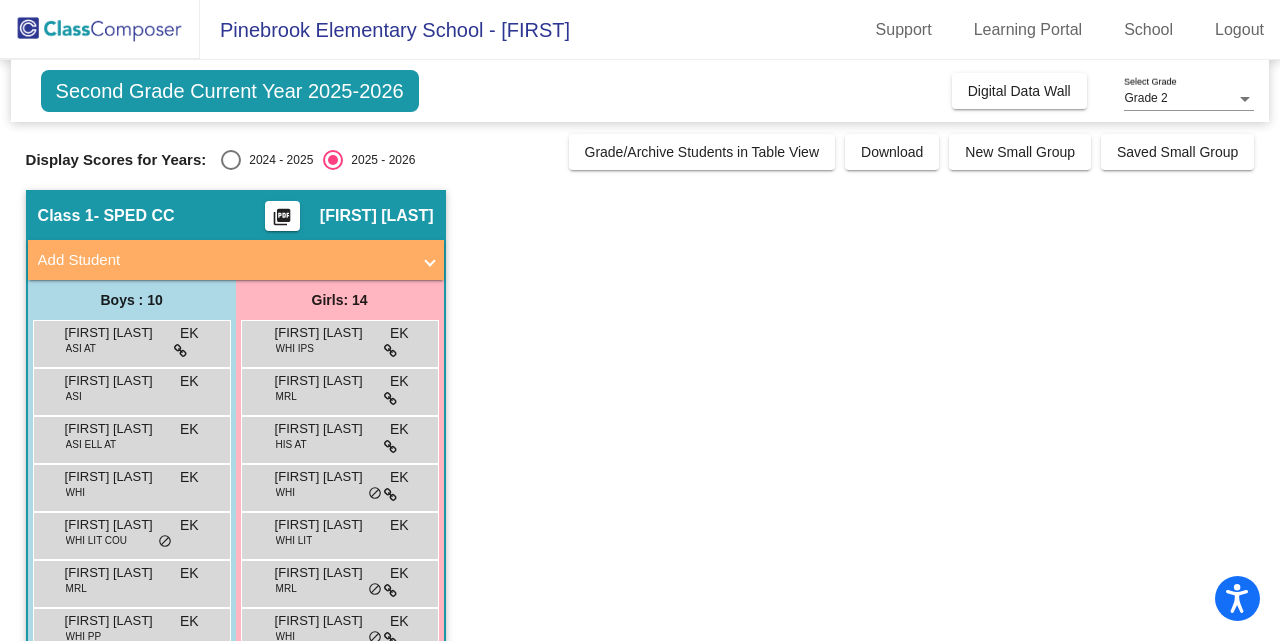 click at bounding box center (231, 160) 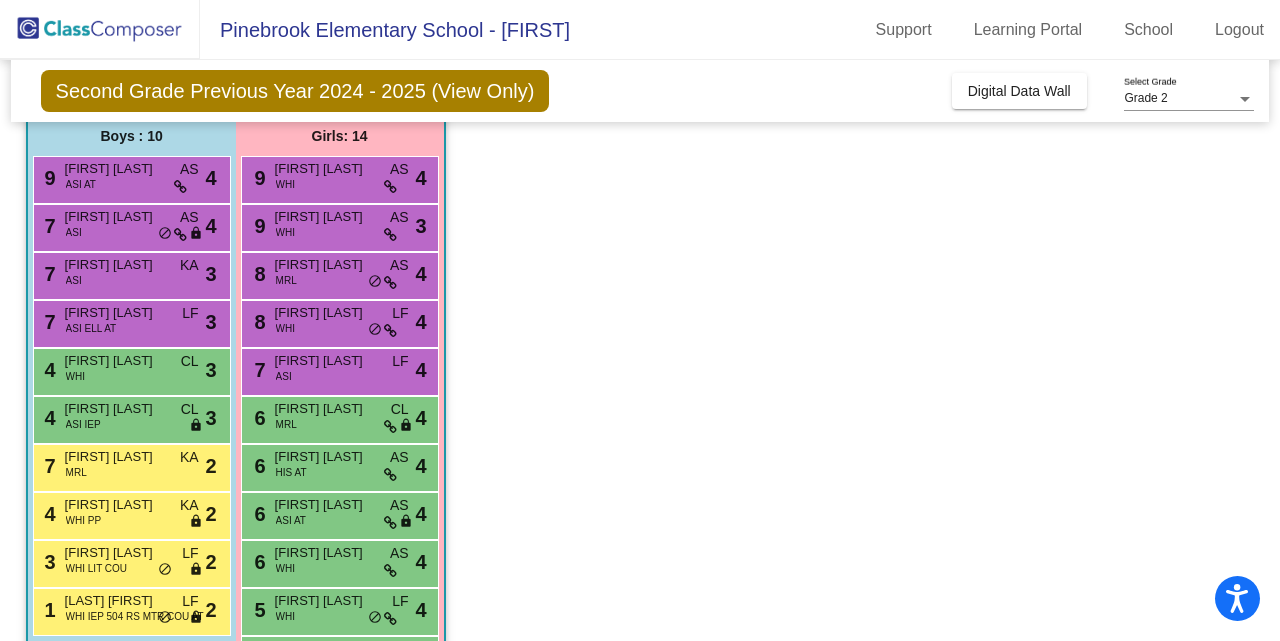 scroll, scrollTop: 164, scrollLeft: 0, axis: vertical 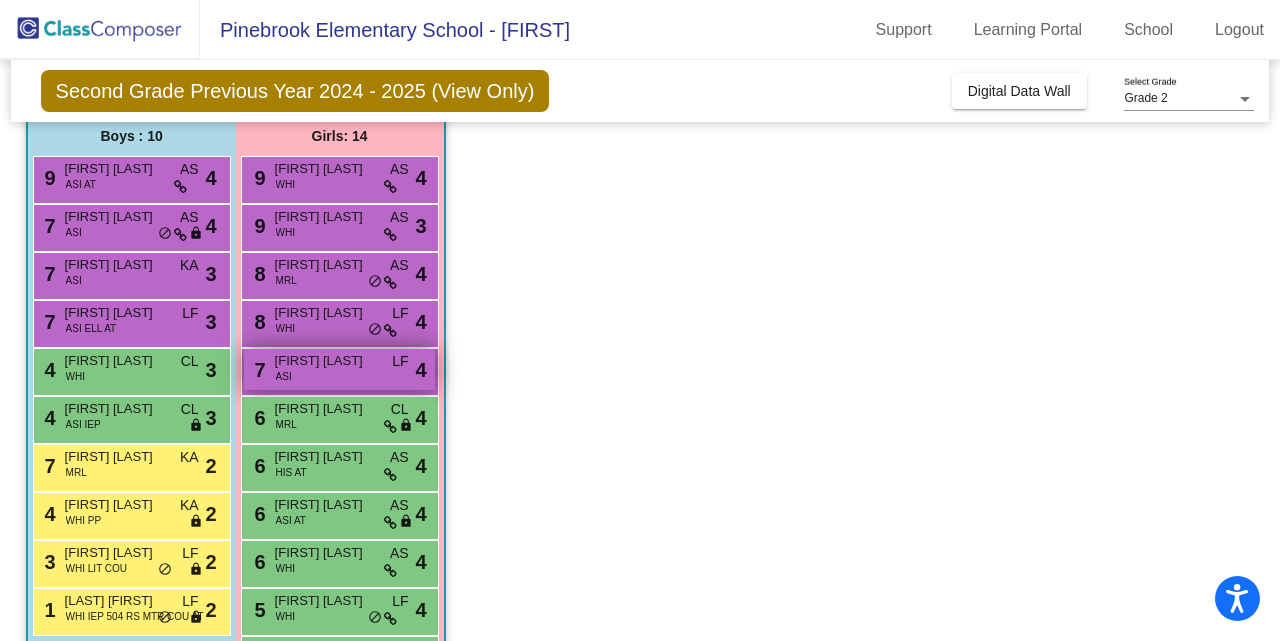 click on "[NUMBER] [FIRST] [LAST] [LAST] [LAST] [LAST]" at bounding box center (339, 369) 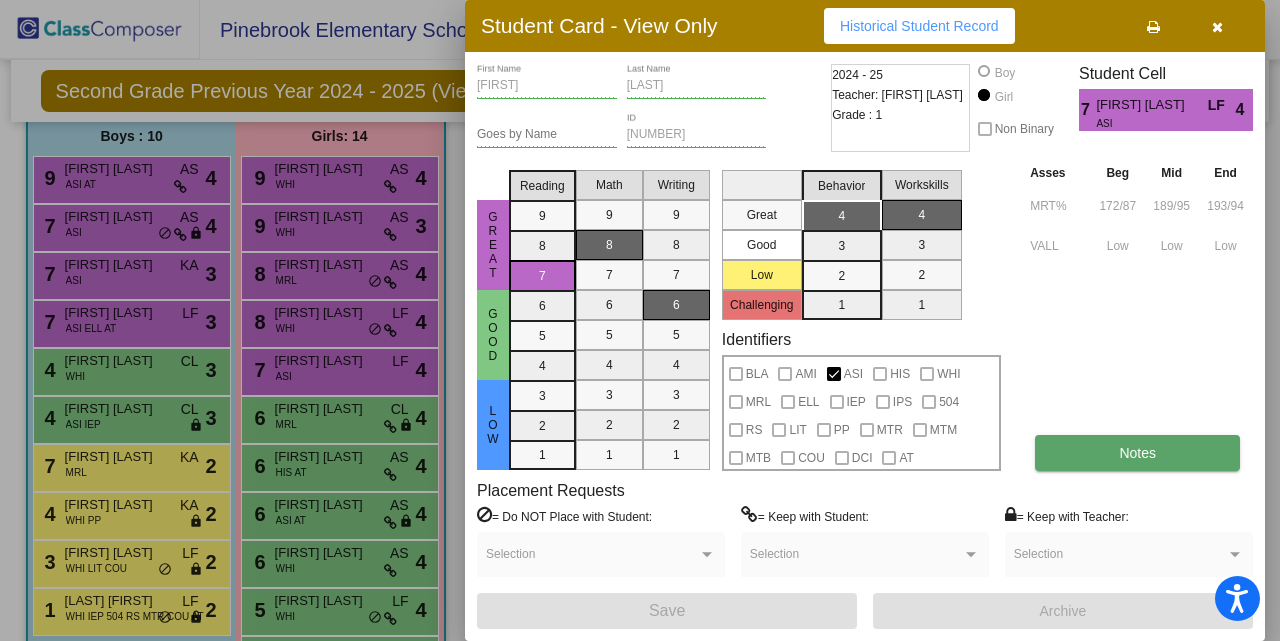 click on "Notes" at bounding box center [1137, 453] 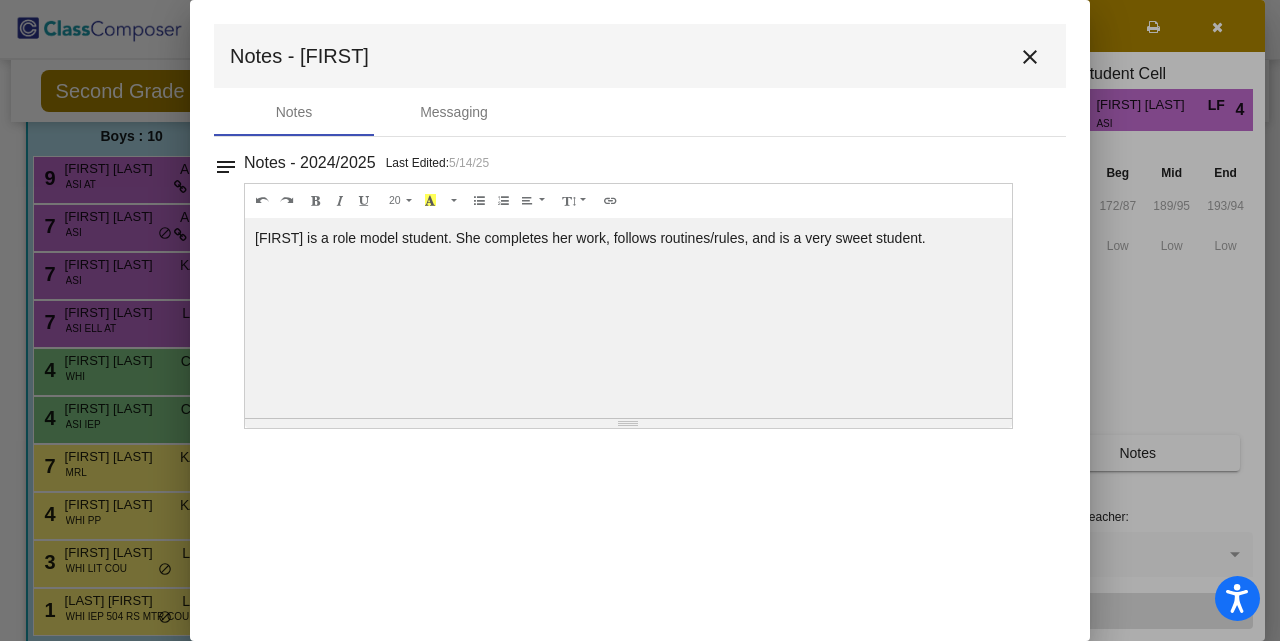 click on "close" at bounding box center [1030, 57] 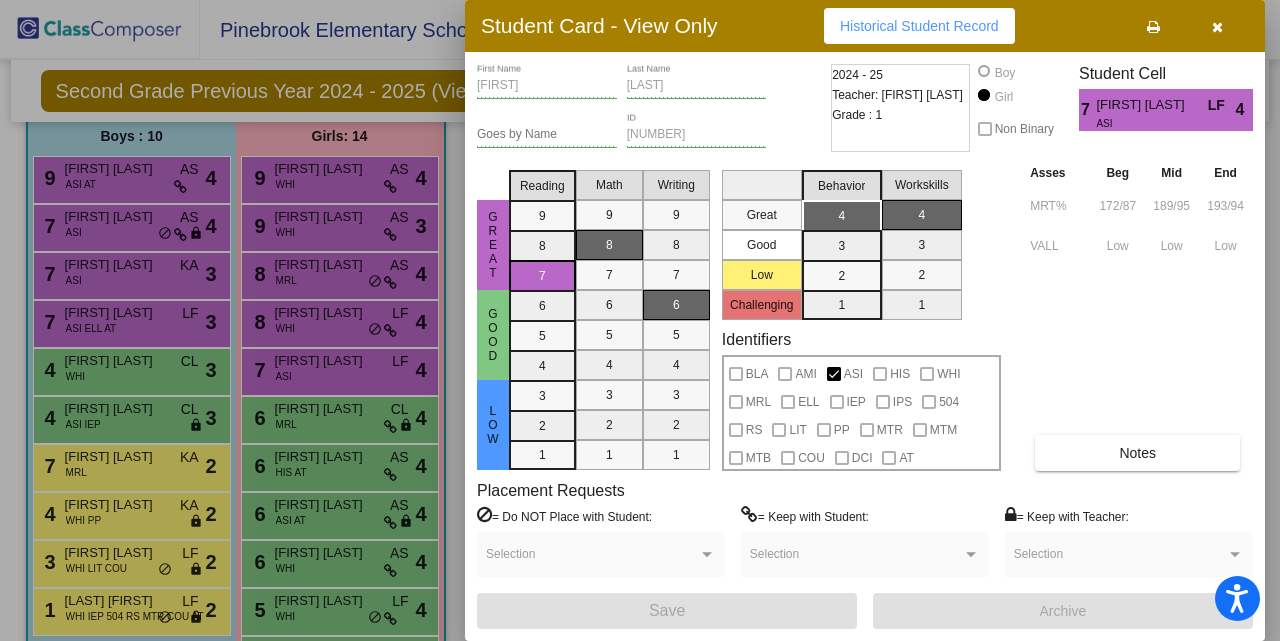 click at bounding box center [640, 320] 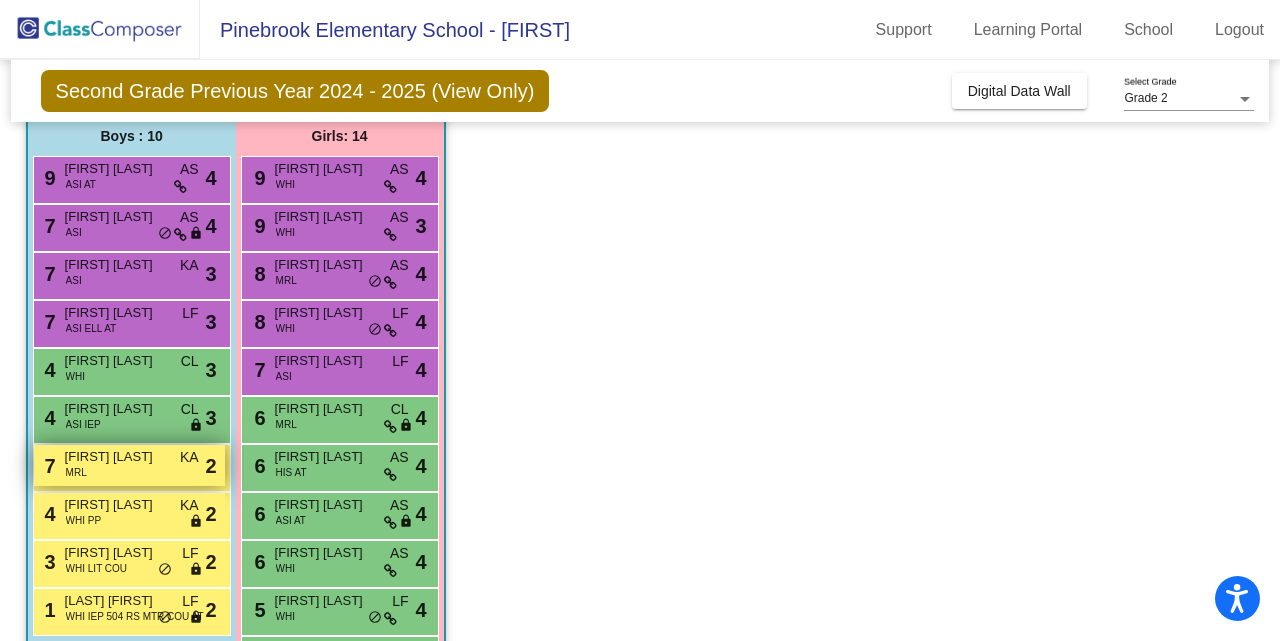 click on "[NUMBER] [LAST] [LAST] [LAST] [LAST] [LAST]" at bounding box center (129, 465) 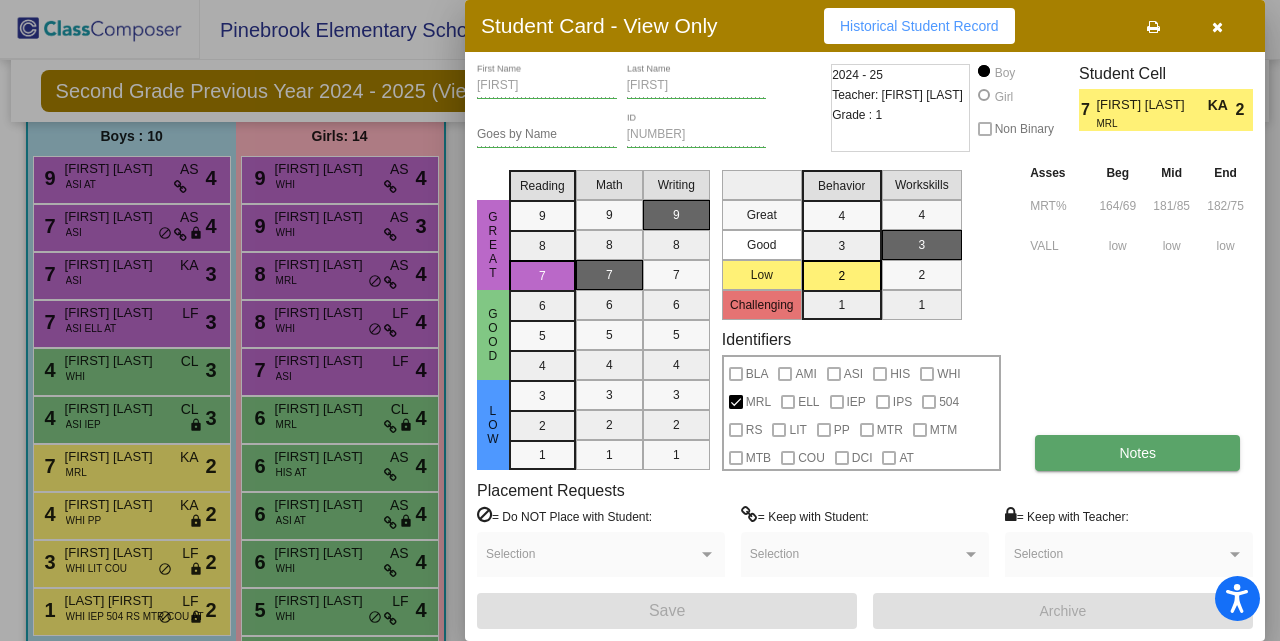 click on "Notes" at bounding box center (1137, 453) 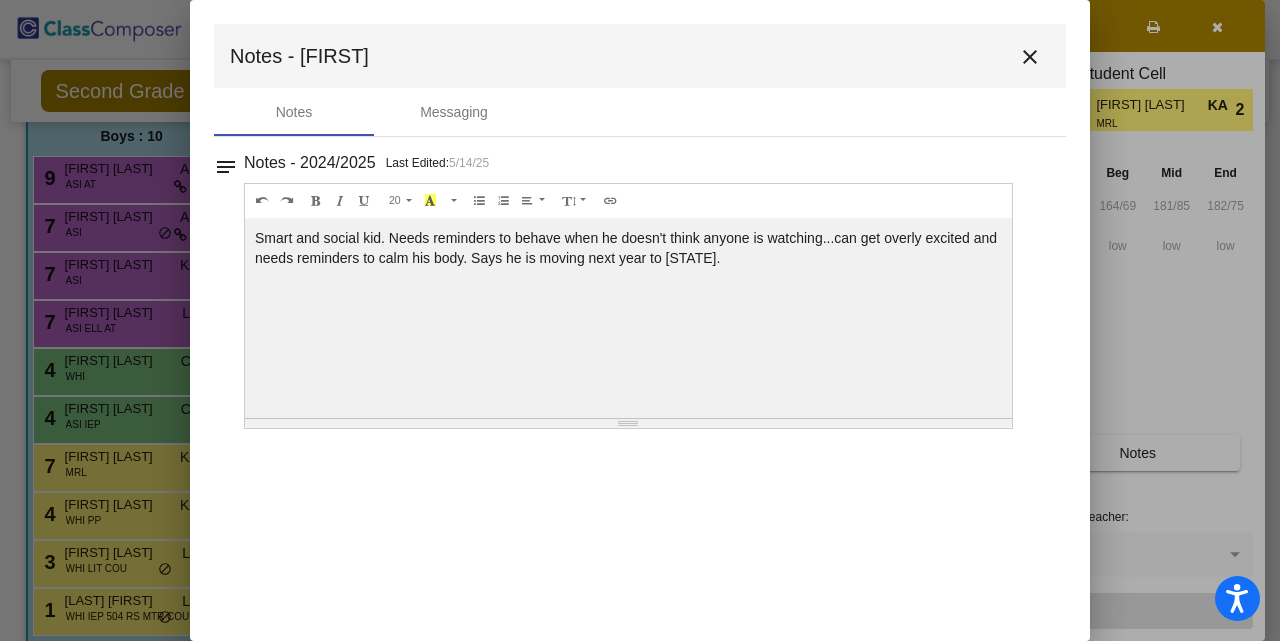 click on "close" at bounding box center (1030, 56) 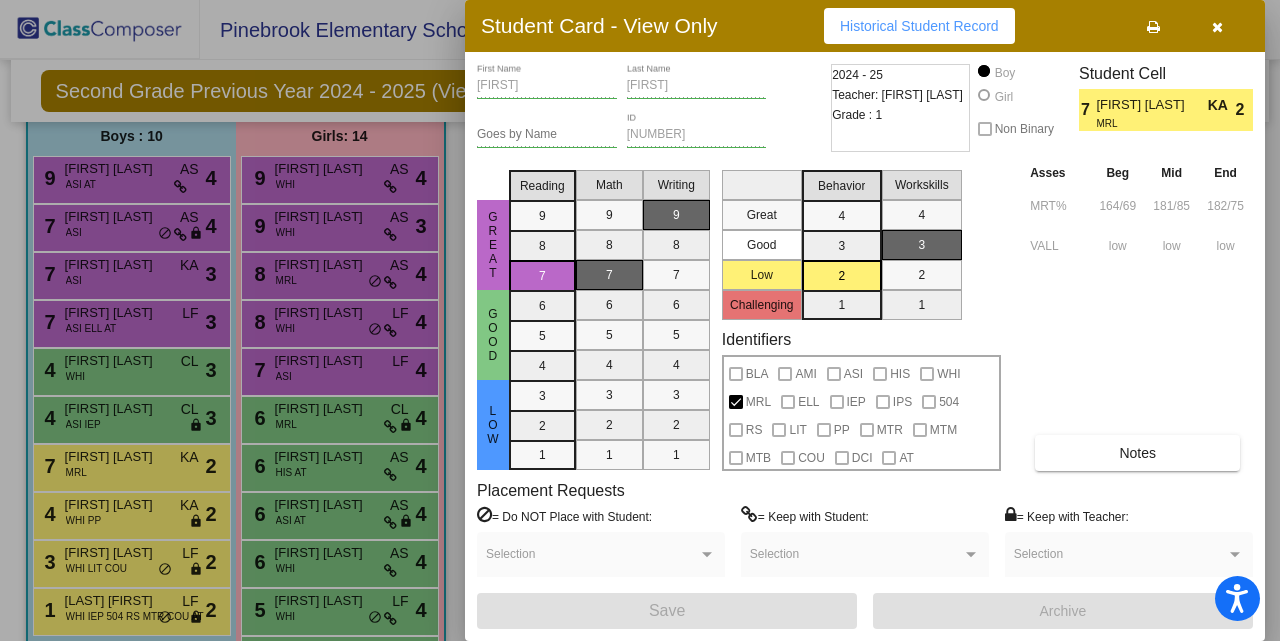 click on "Notes" at bounding box center (1137, 453) 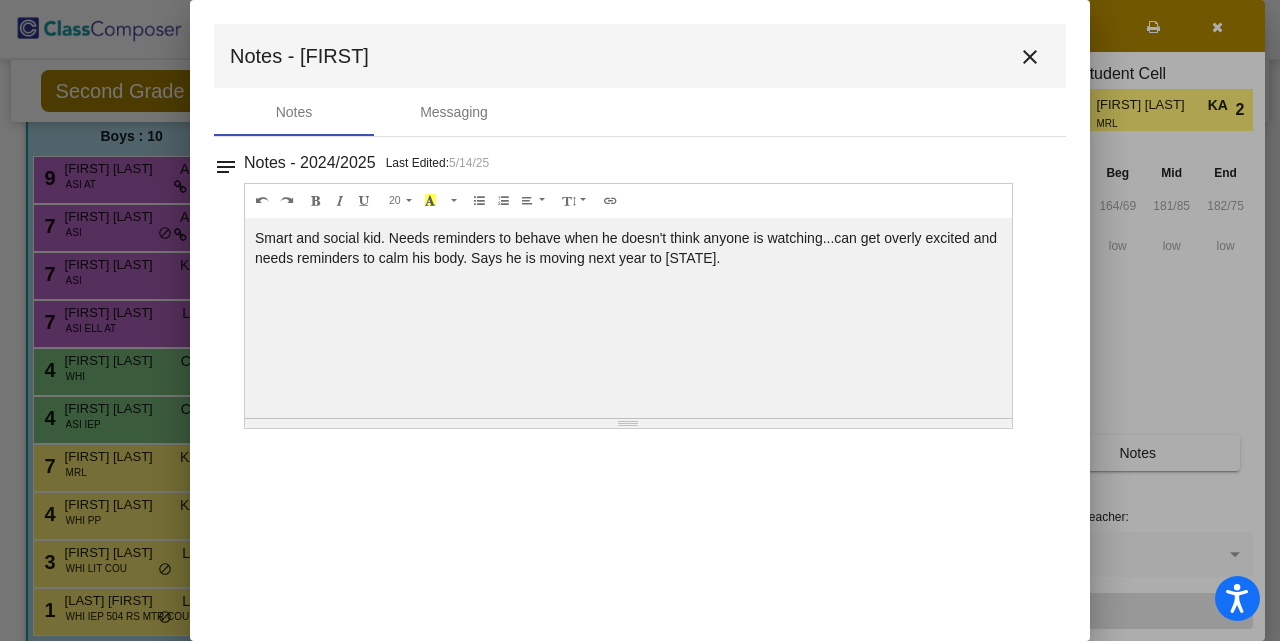 click on "close" at bounding box center (1030, 57) 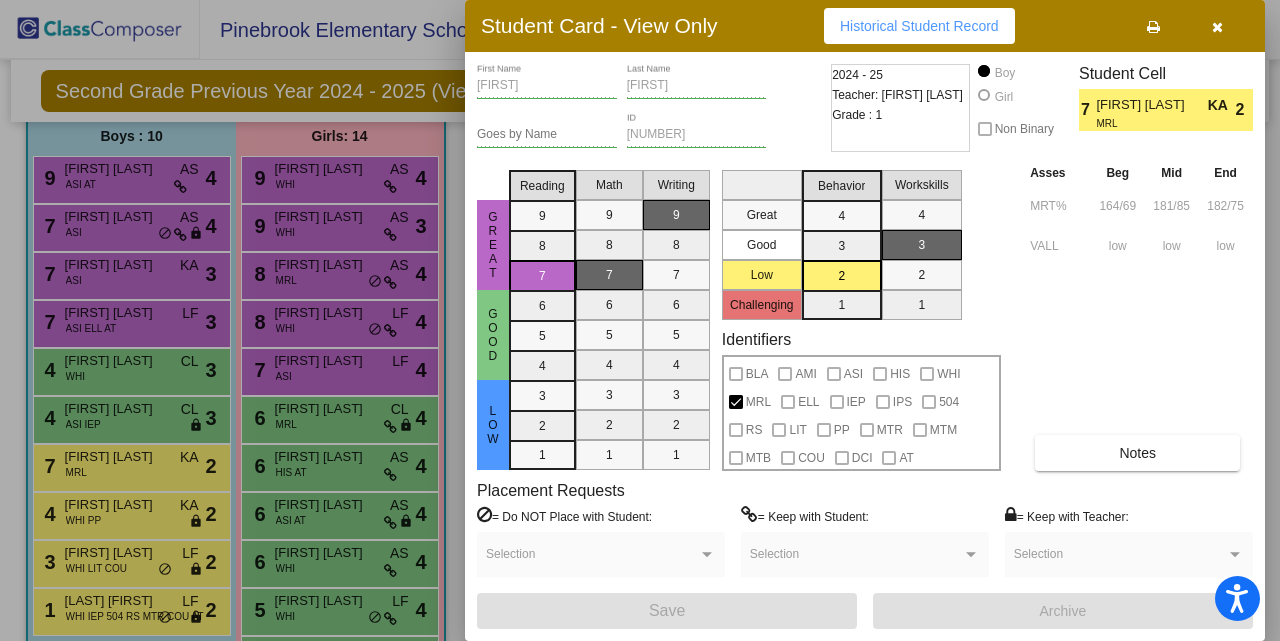 click at bounding box center (640, 320) 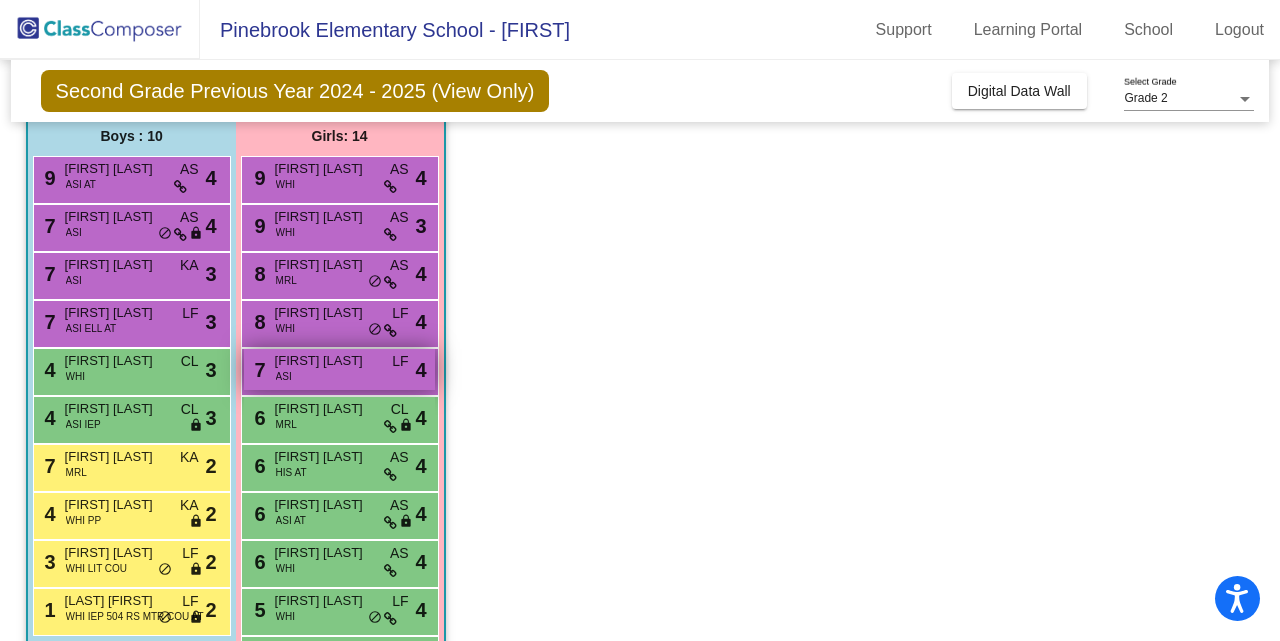 click on "[FIRST] [LAST]" at bounding box center (325, 361) 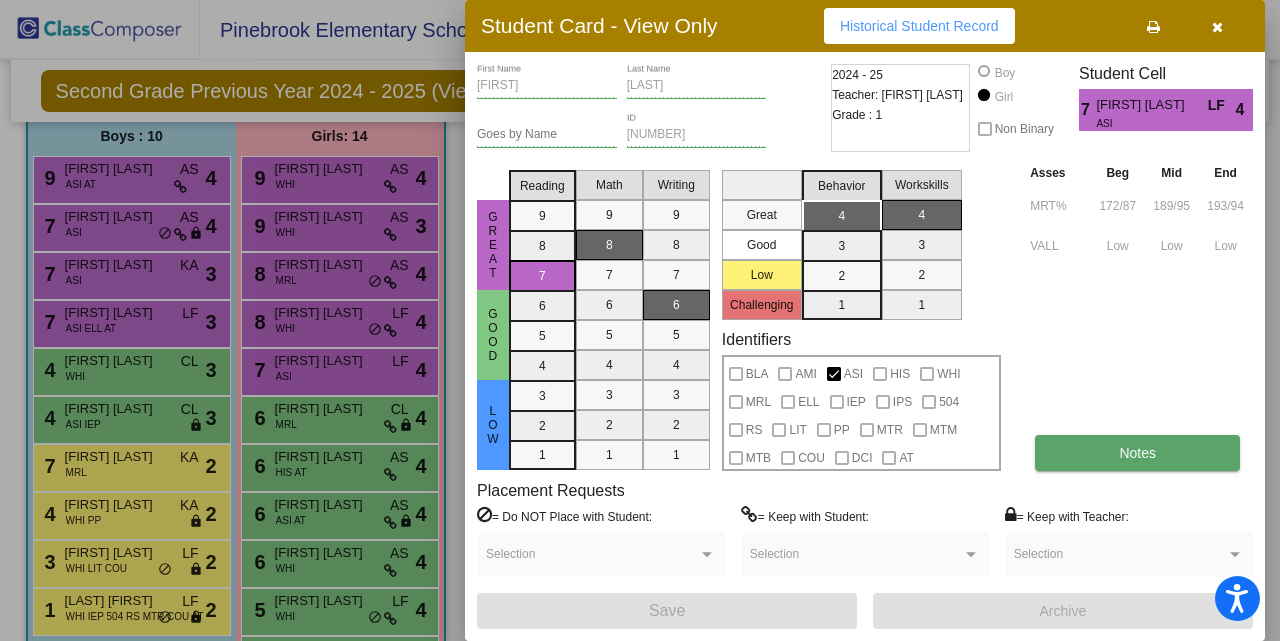 click on "Notes" at bounding box center (1137, 453) 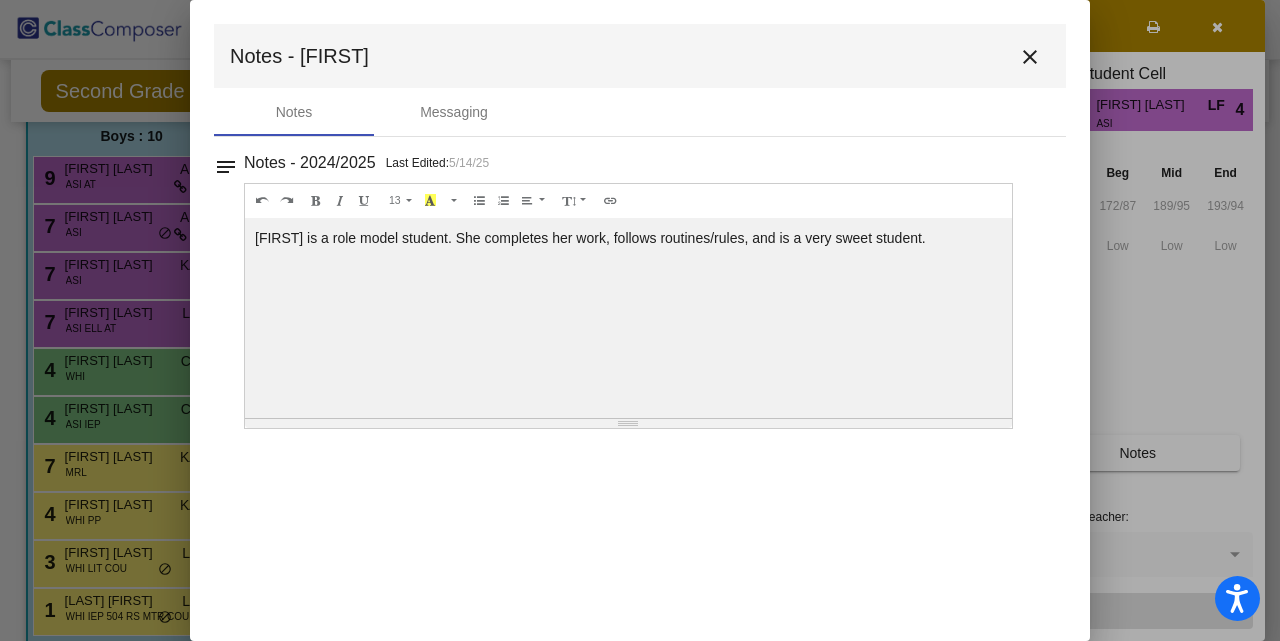 click on "close" at bounding box center [1030, 57] 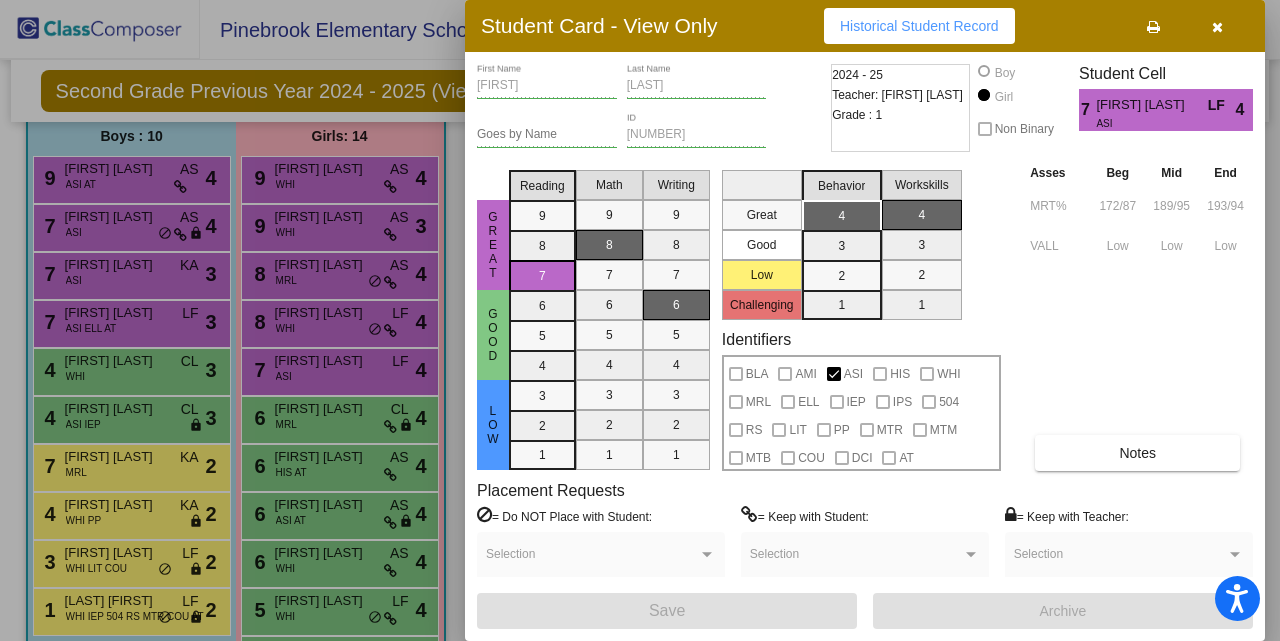 click at bounding box center [640, 320] 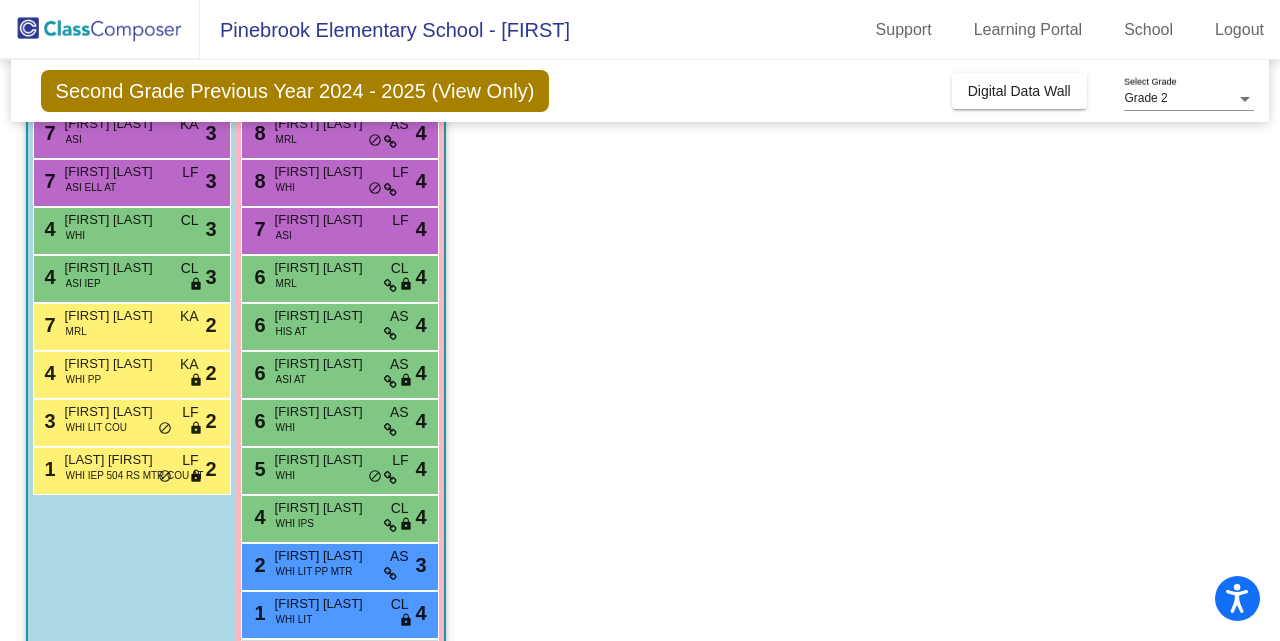 scroll, scrollTop: 306, scrollLeft: 0, axis: vertical 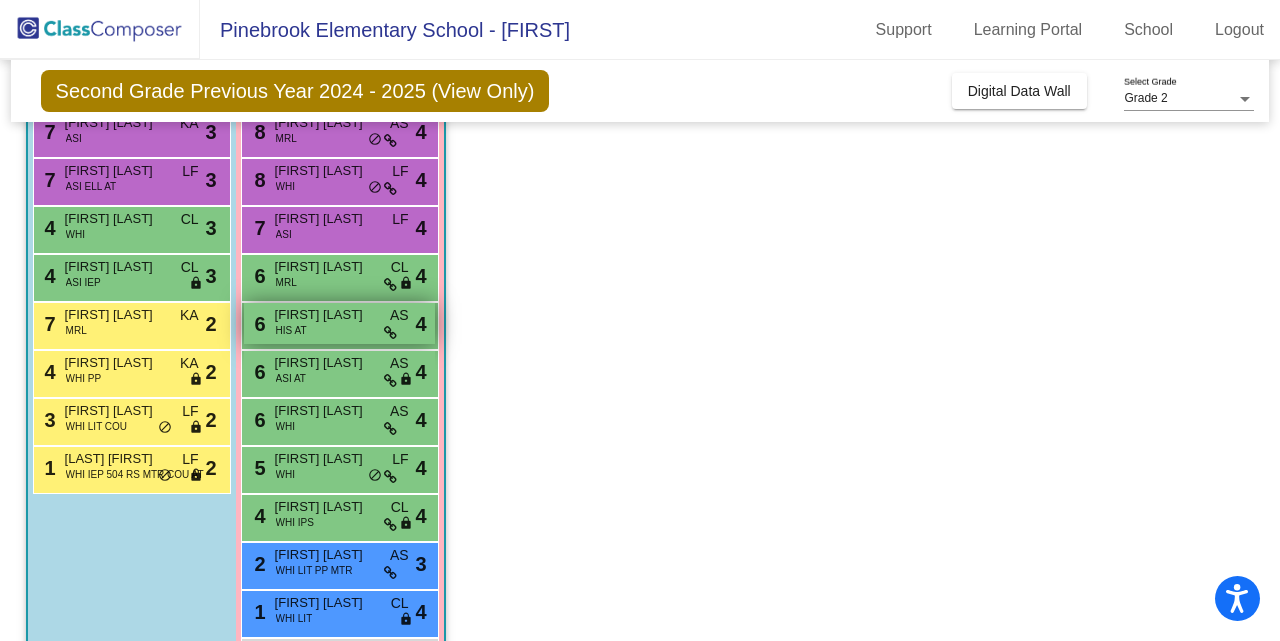 click on "[NUMBER] [FIRST] [LAST] [LAST] [LAST] [LAST]" at bounding box center (339, 323) 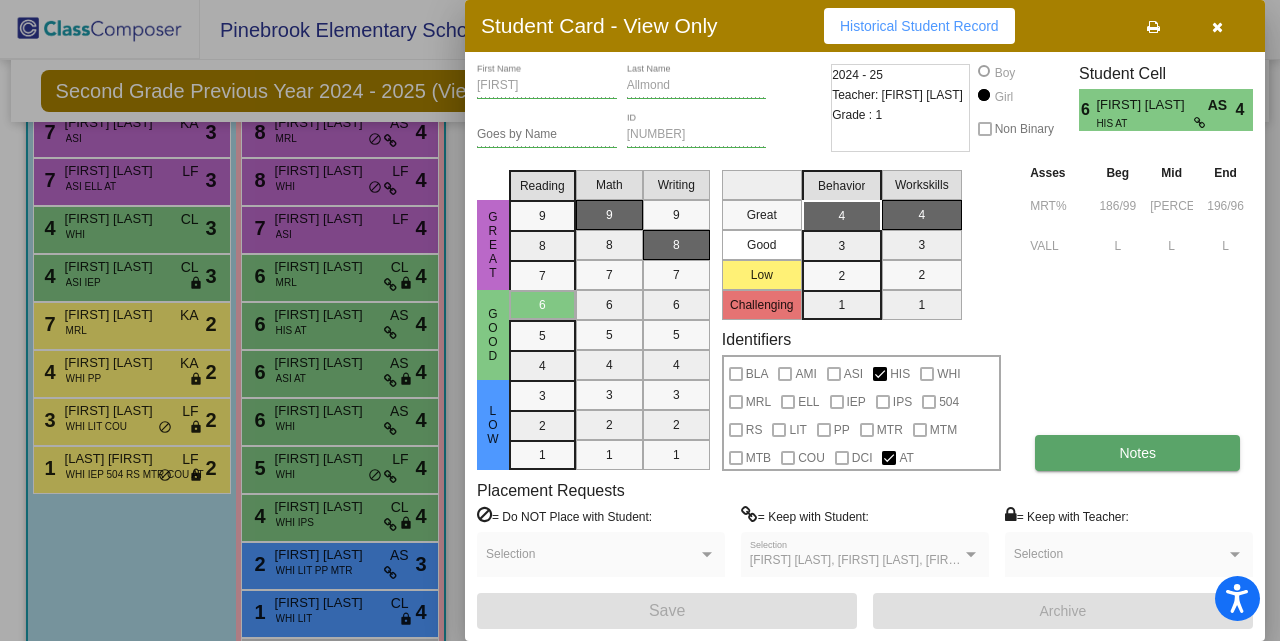 click on "Notes" at bounding box center (1137, 453) 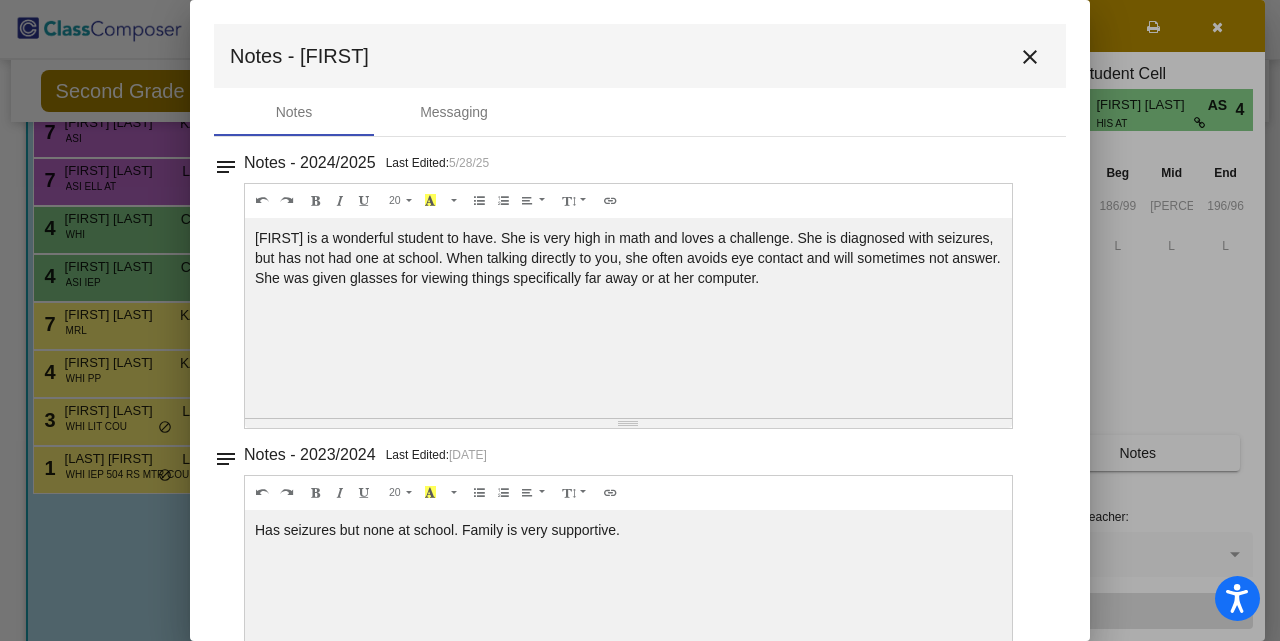 click on "close" at bounding box center (1030, 57) 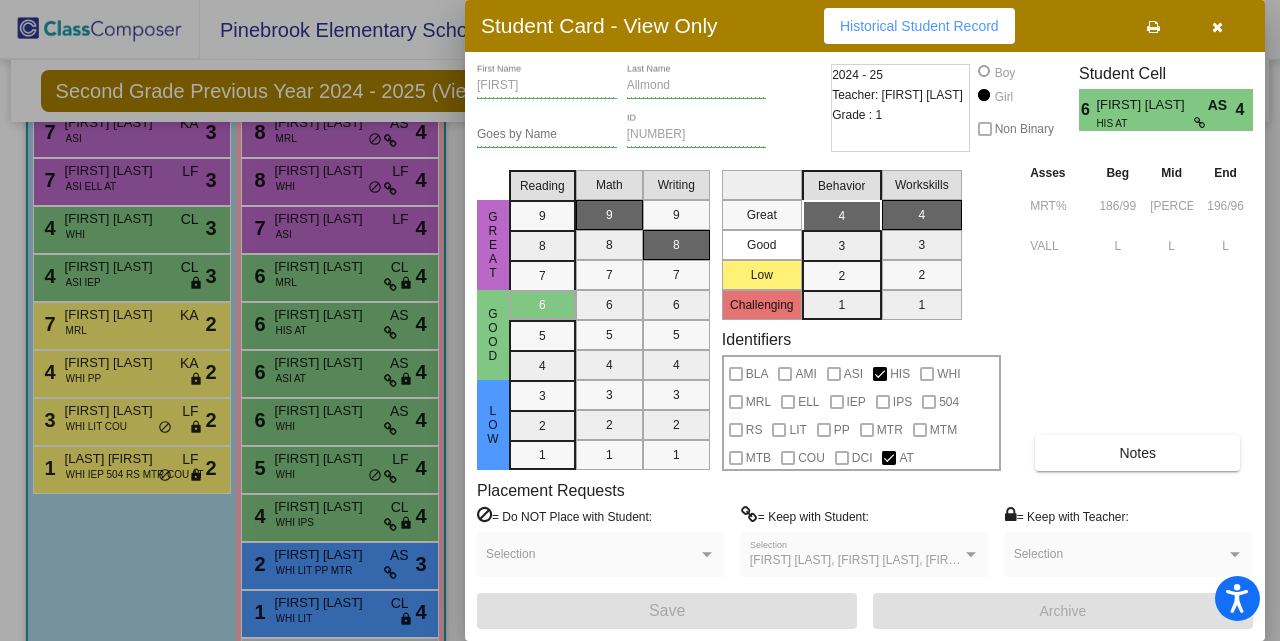 click at bounding box center [889, 458] 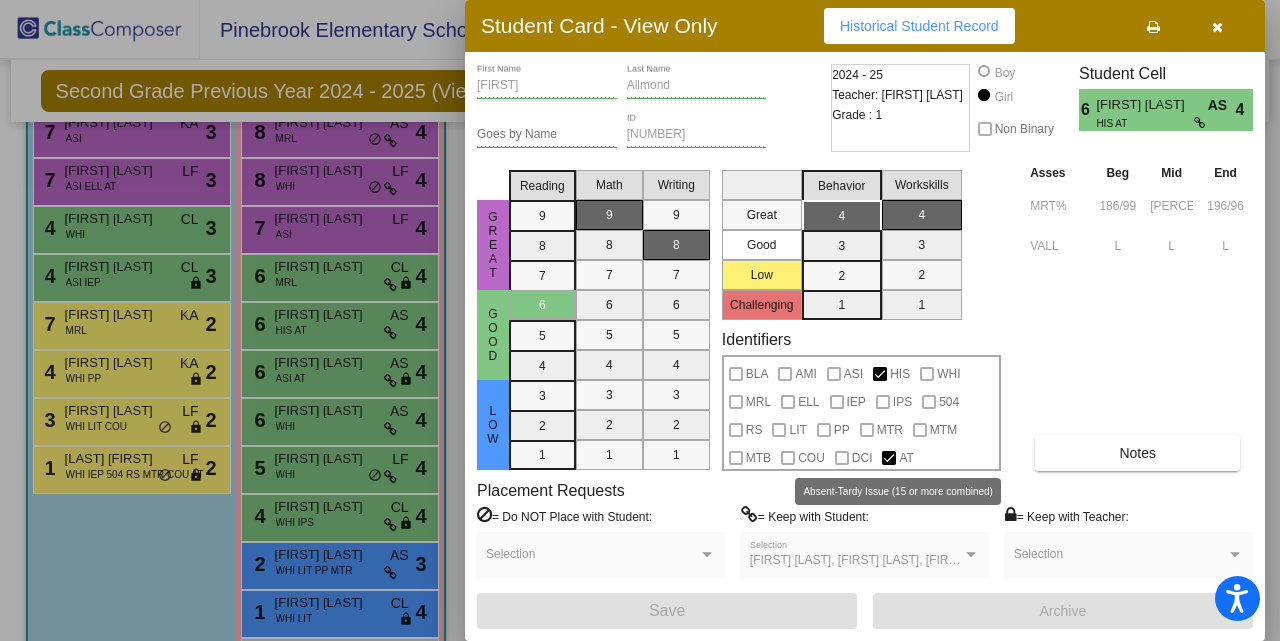 click at bounding box center (971, 554) 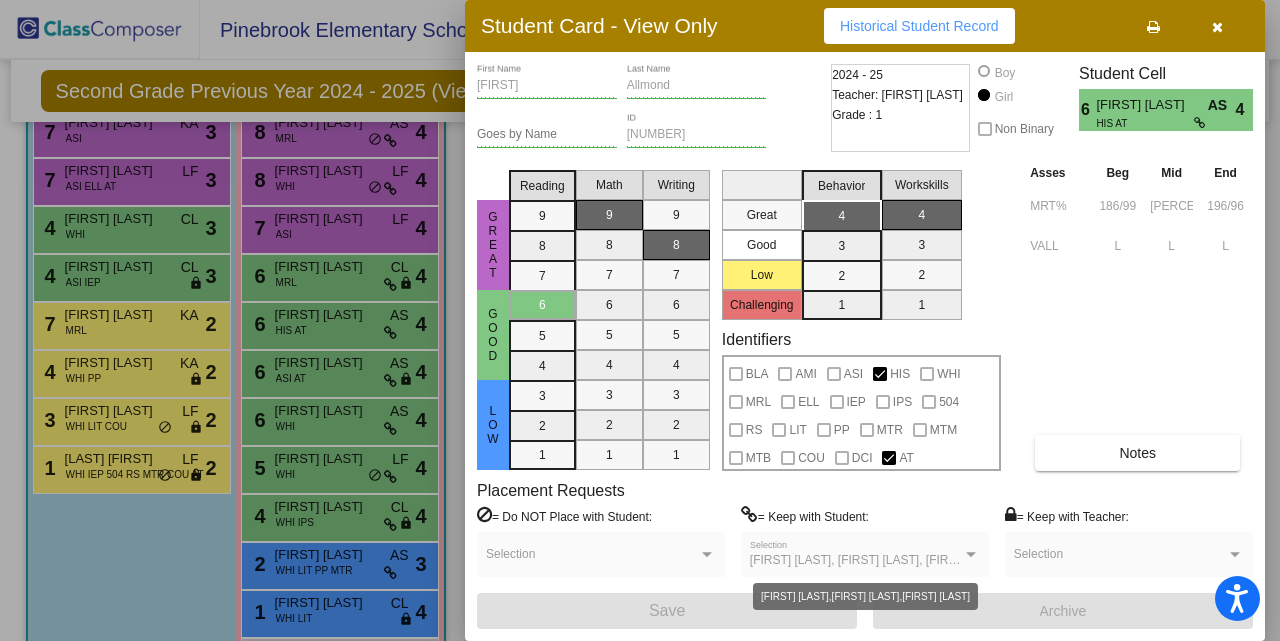 click on "= Do NOT Place with Student:   Selection" at bounding box center [601, 549] 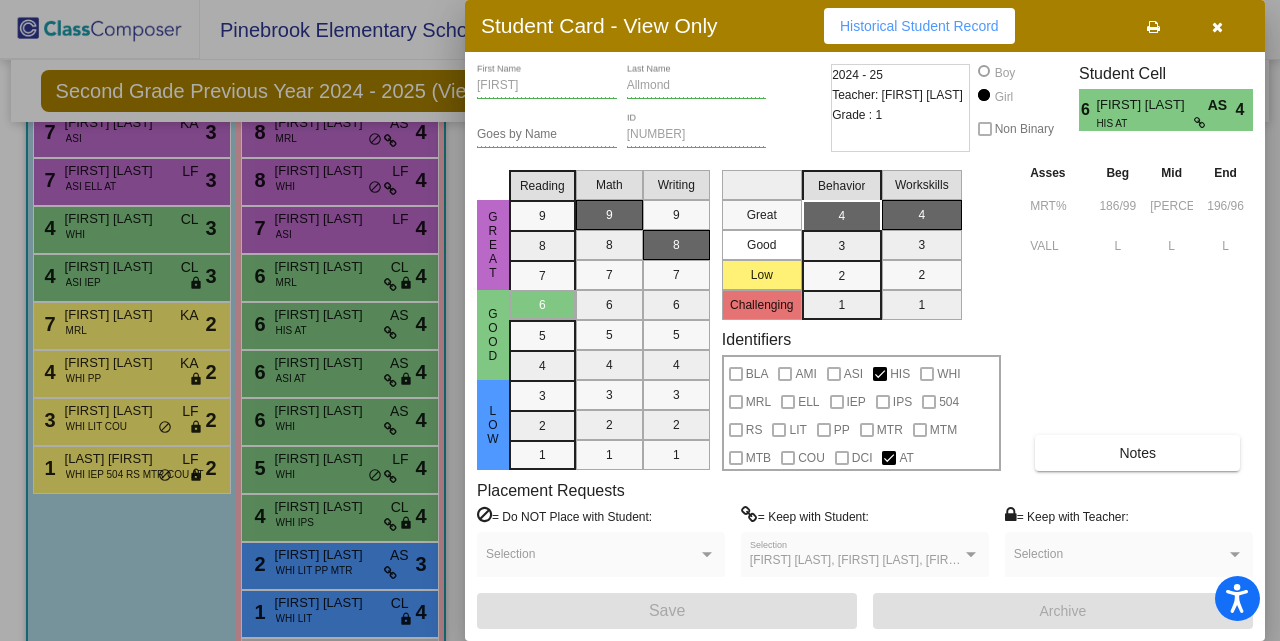 click at bounding box center [640, 320] 